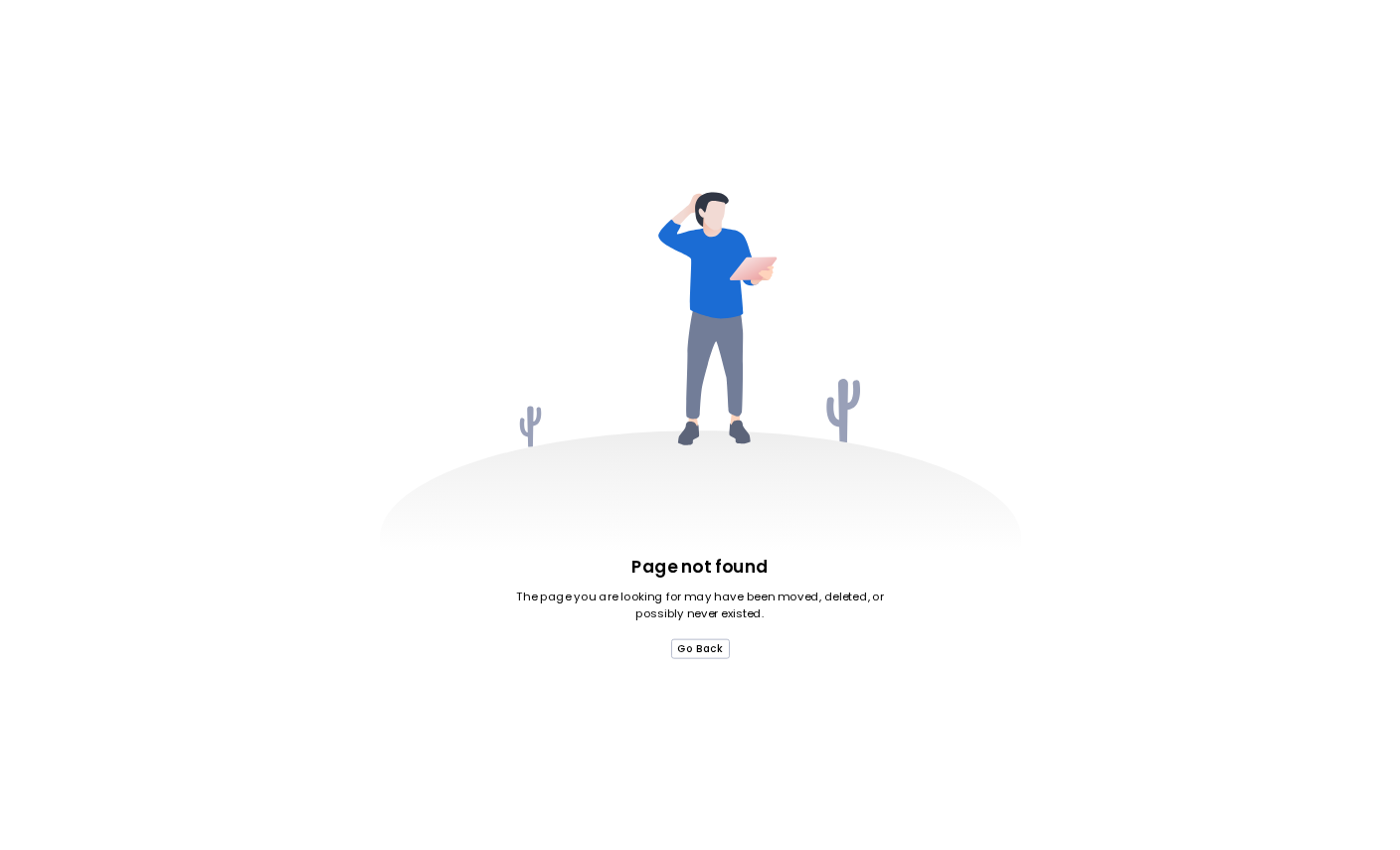 scroll, scrollTop: 0, scrollLeft: 0, axis: both 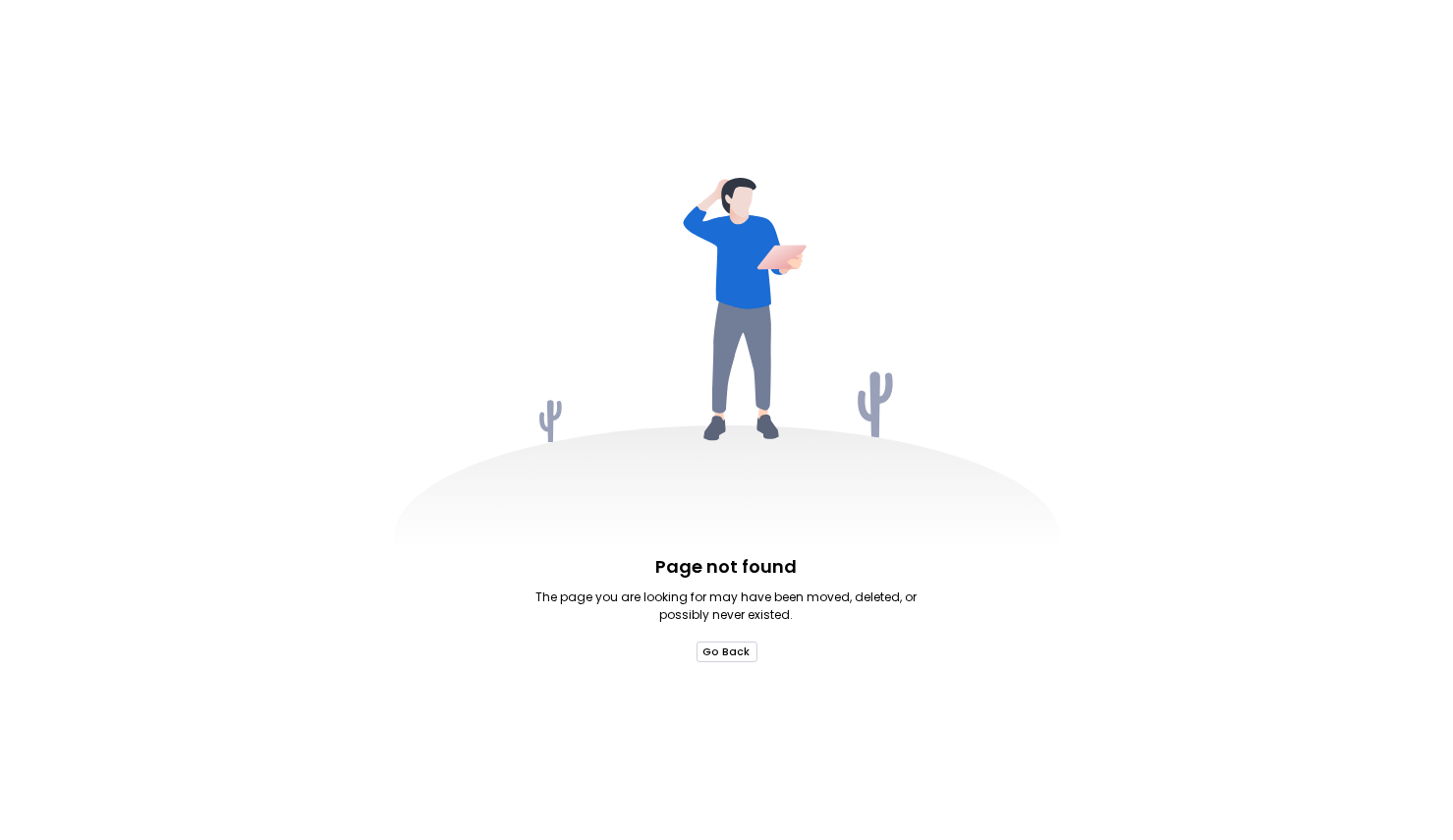 click on "Go Back" at bounding box center (727, 651) 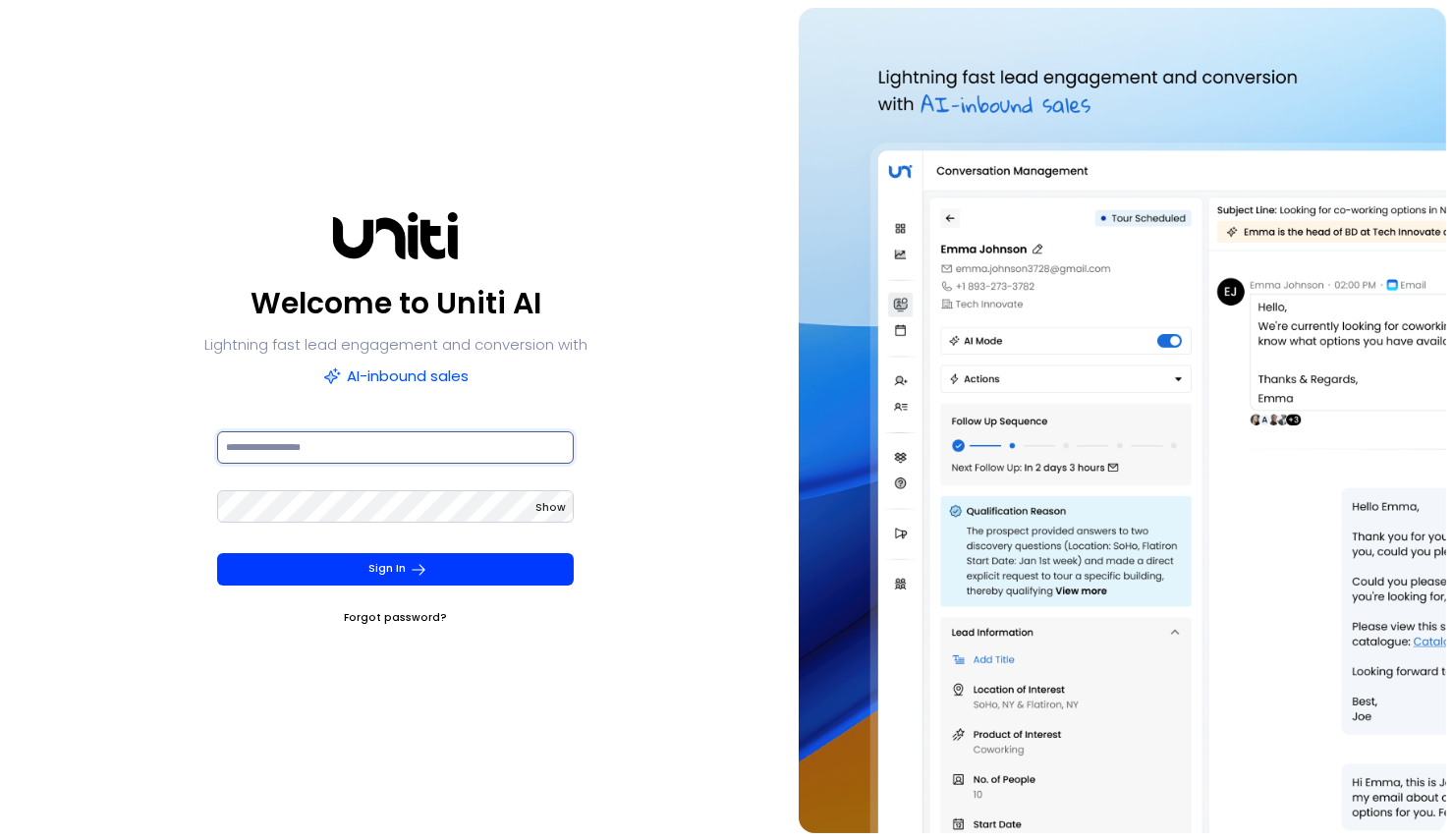 type on "**********" 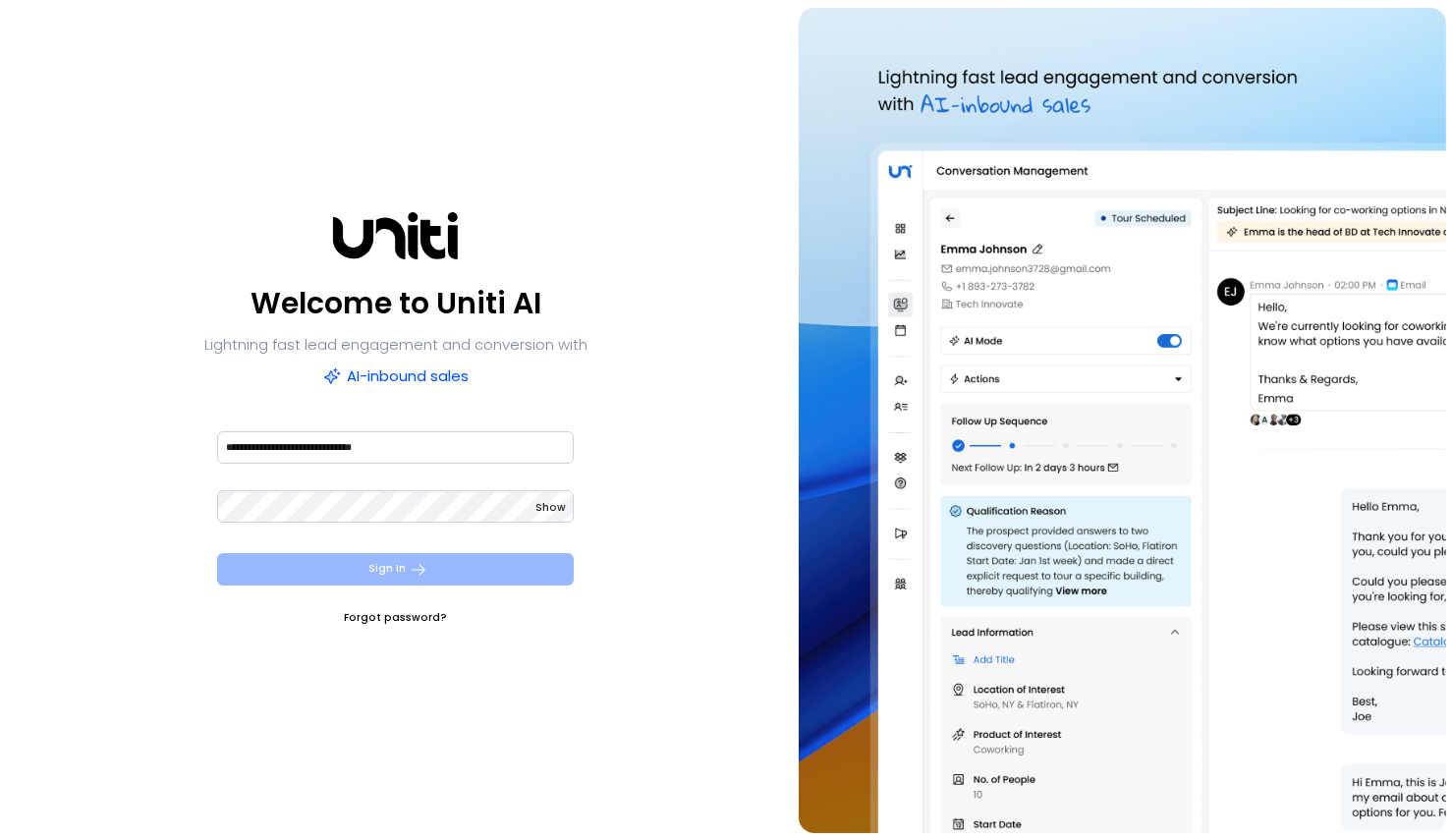 click on "Sign In" at bounding box center (395, 569) 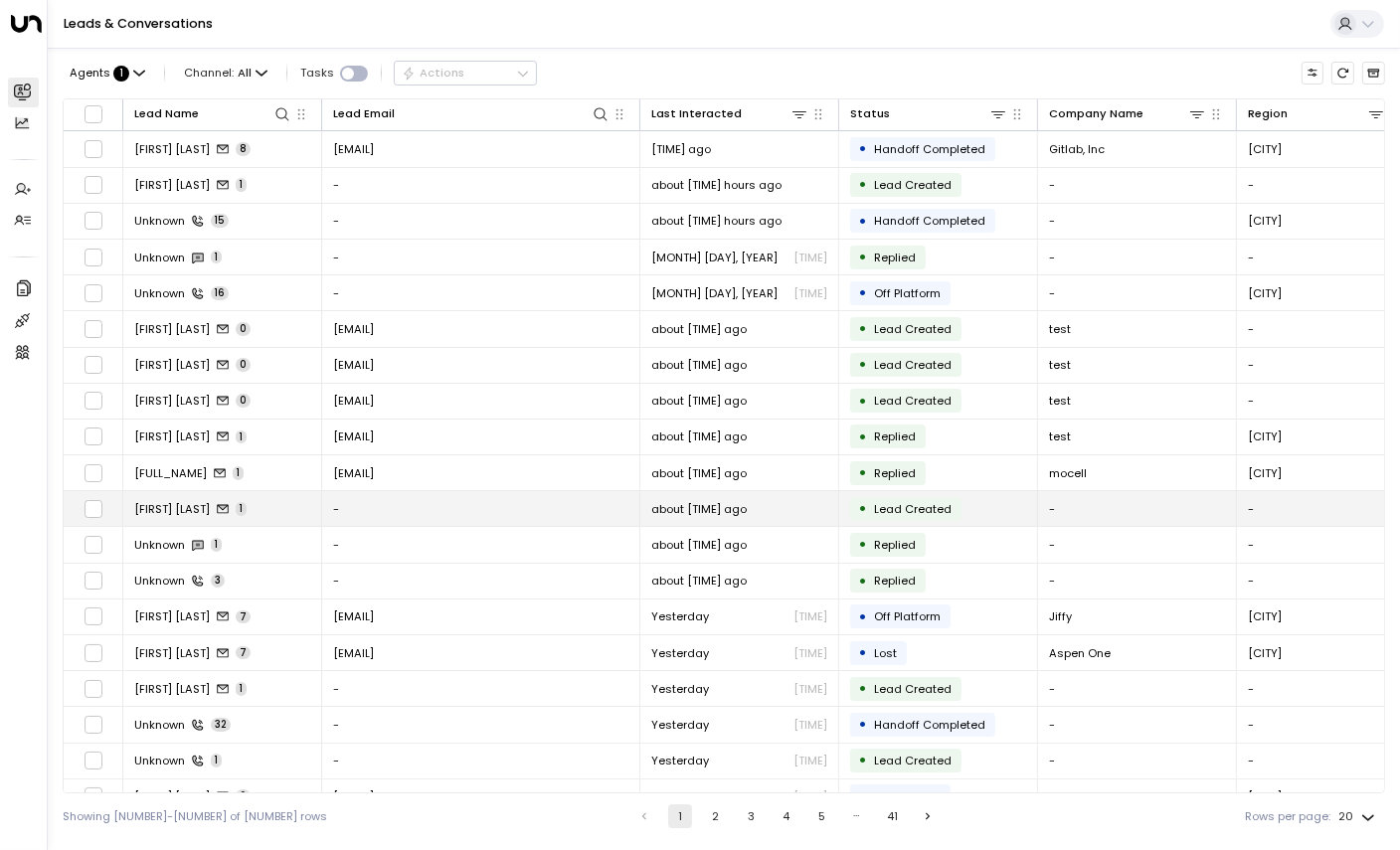 scroll, scrollTop: 62, scrollLeft: 0, axis: vertical 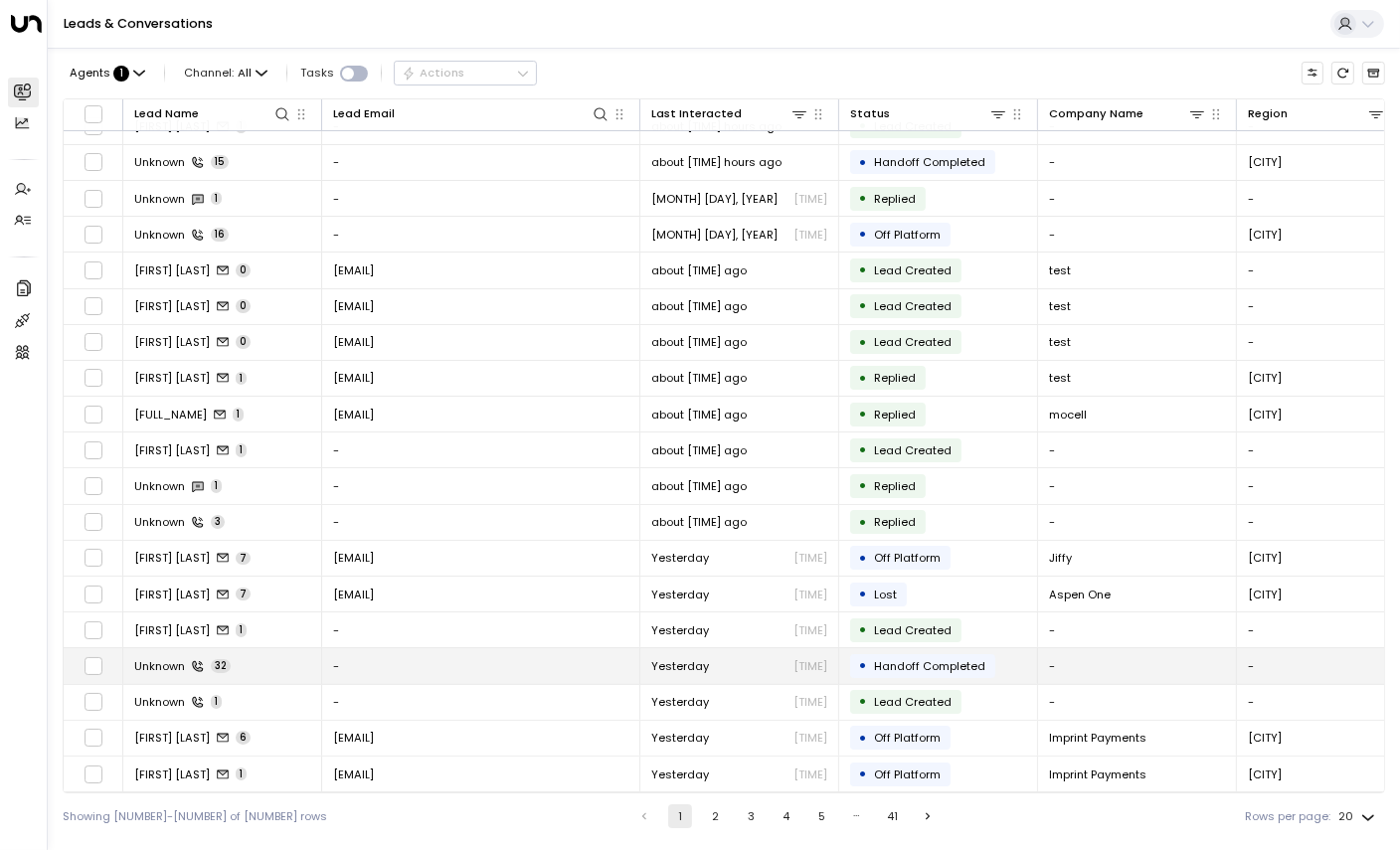 click on "Unknown" at bounding box center [159, 666] 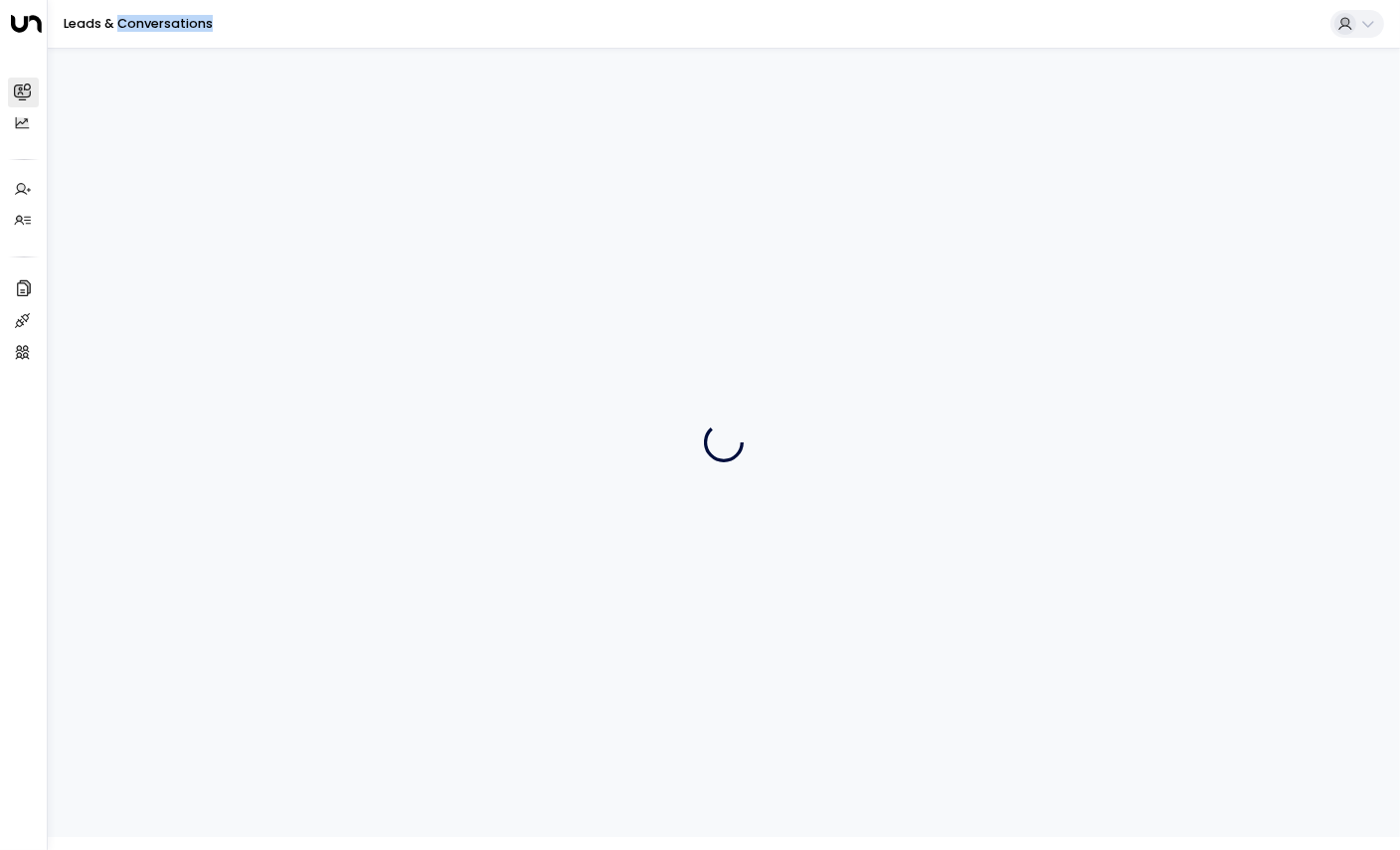 click at bounding box center (724, 442) 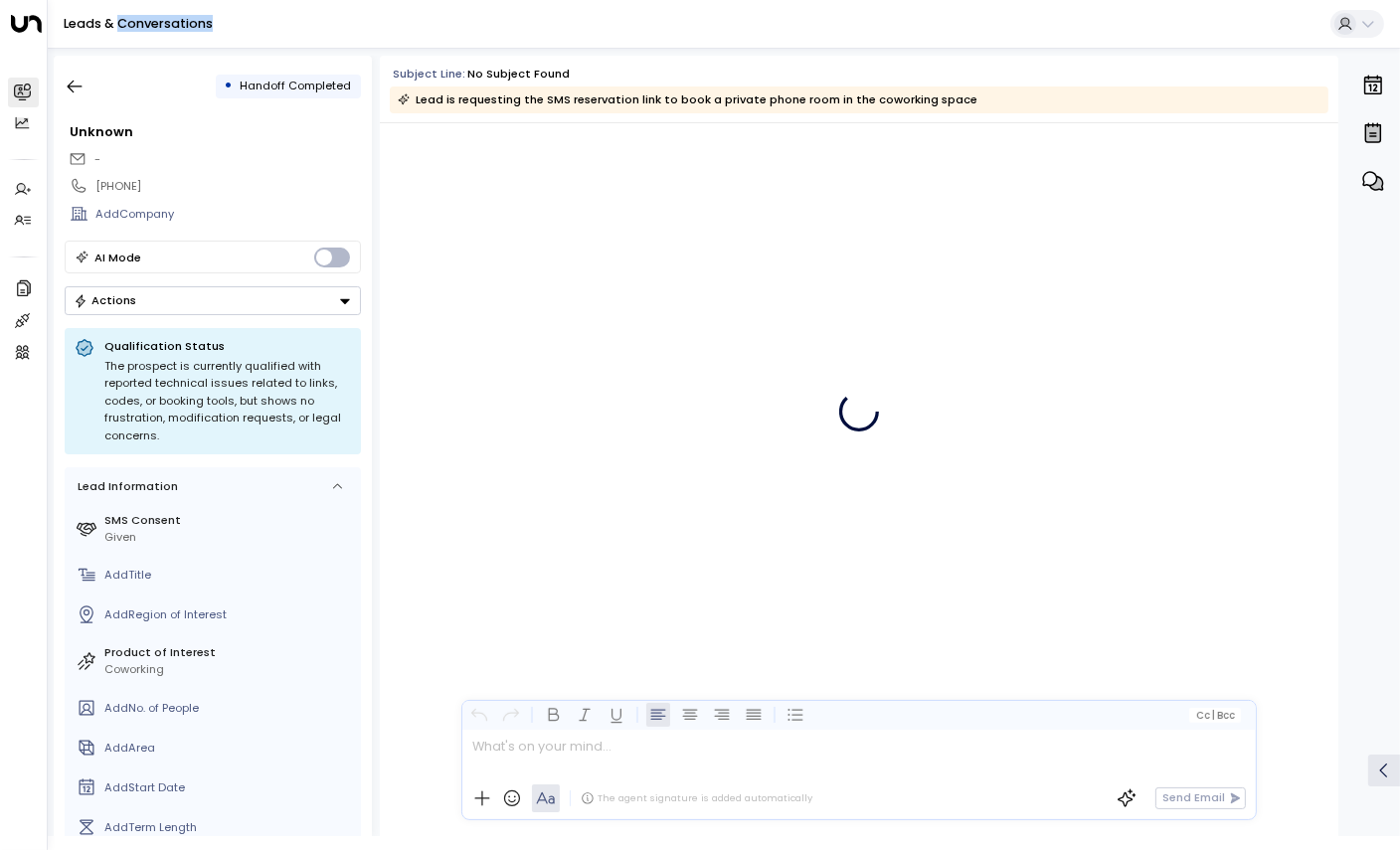 scroll, scrollTop: 8659, scrollLeft: 0, axis: vertical 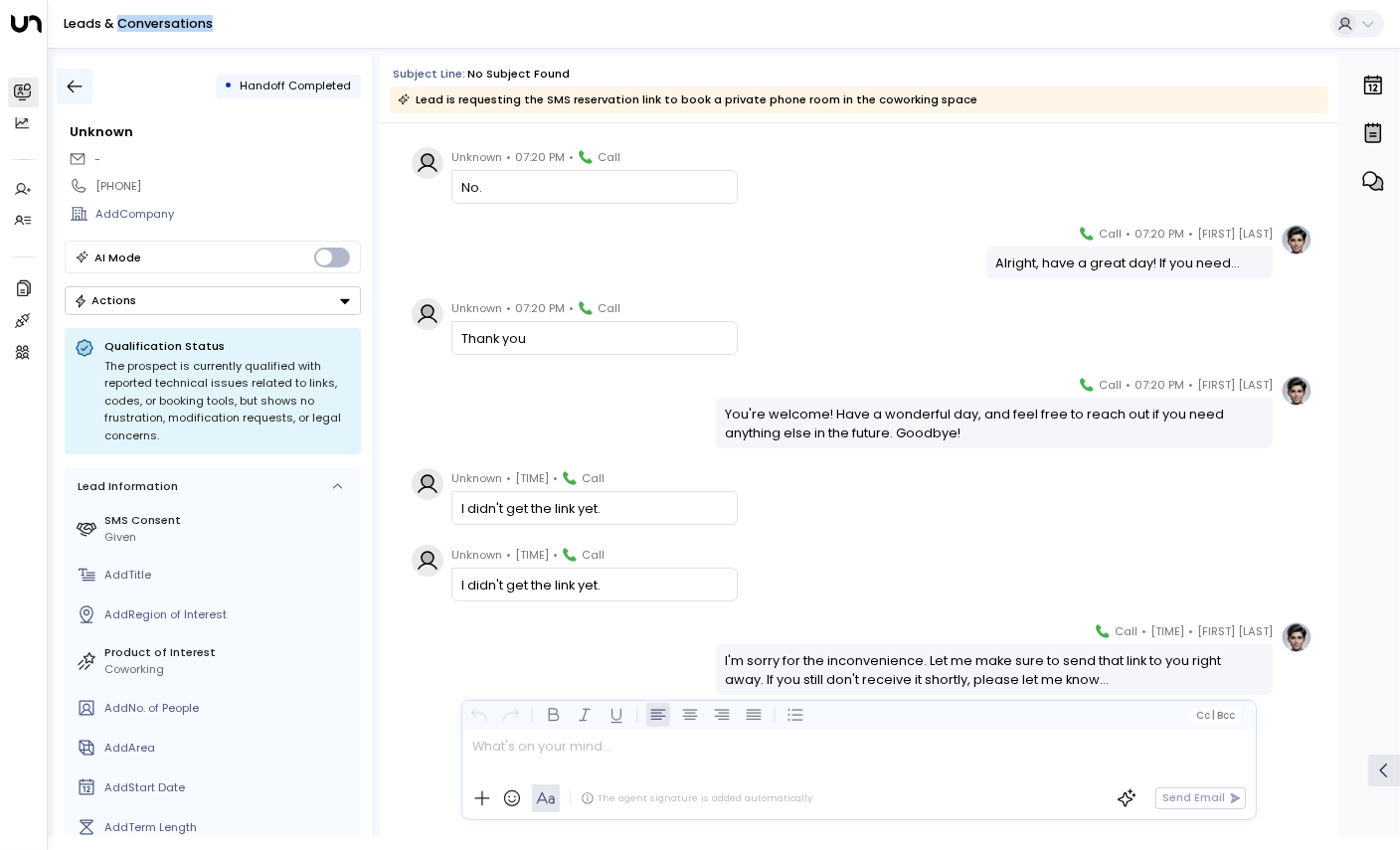 click at bounding box center (75, 86) 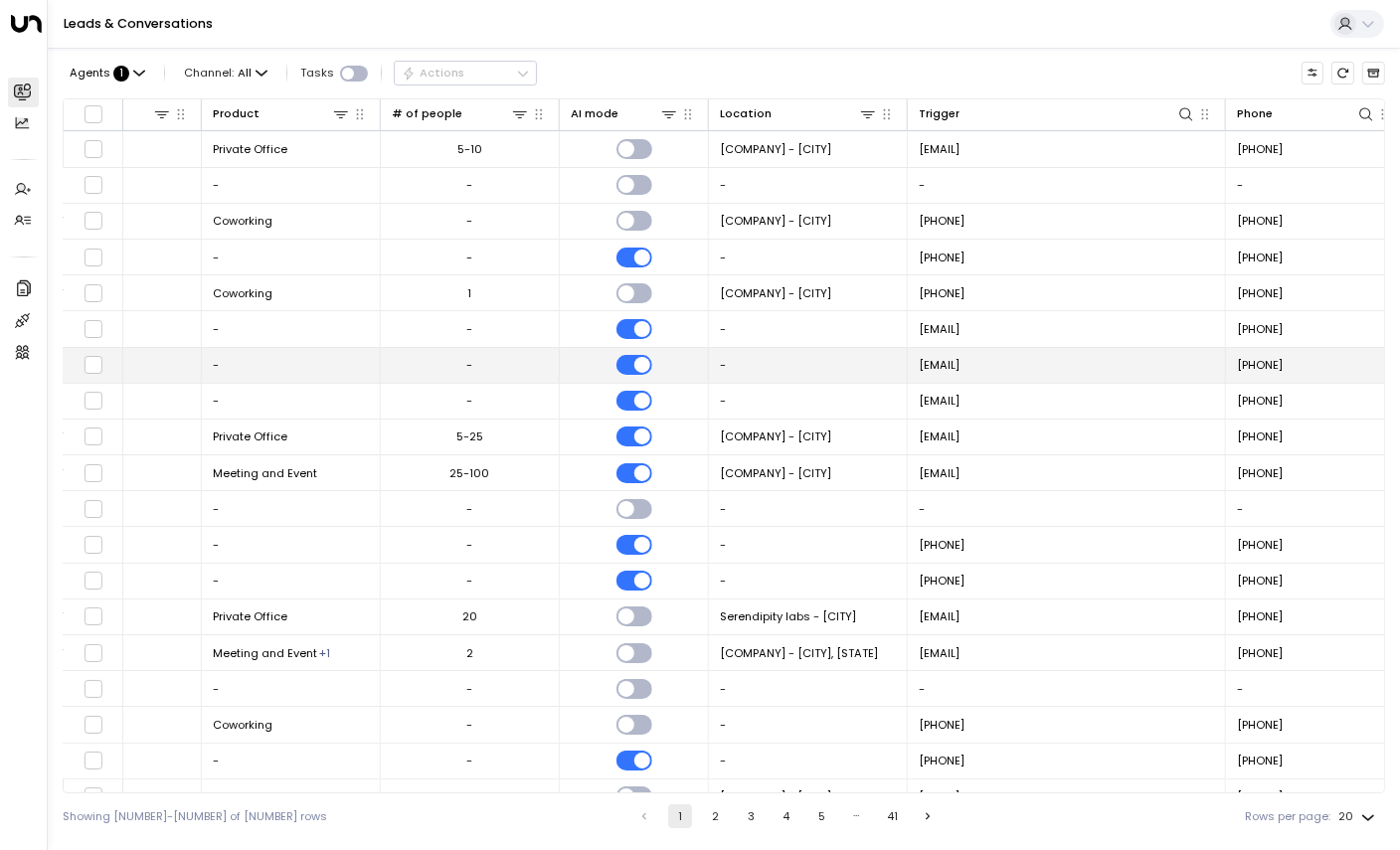 scroll, scrollTop: 0, scrollLeft: 1213, axis: horizontal 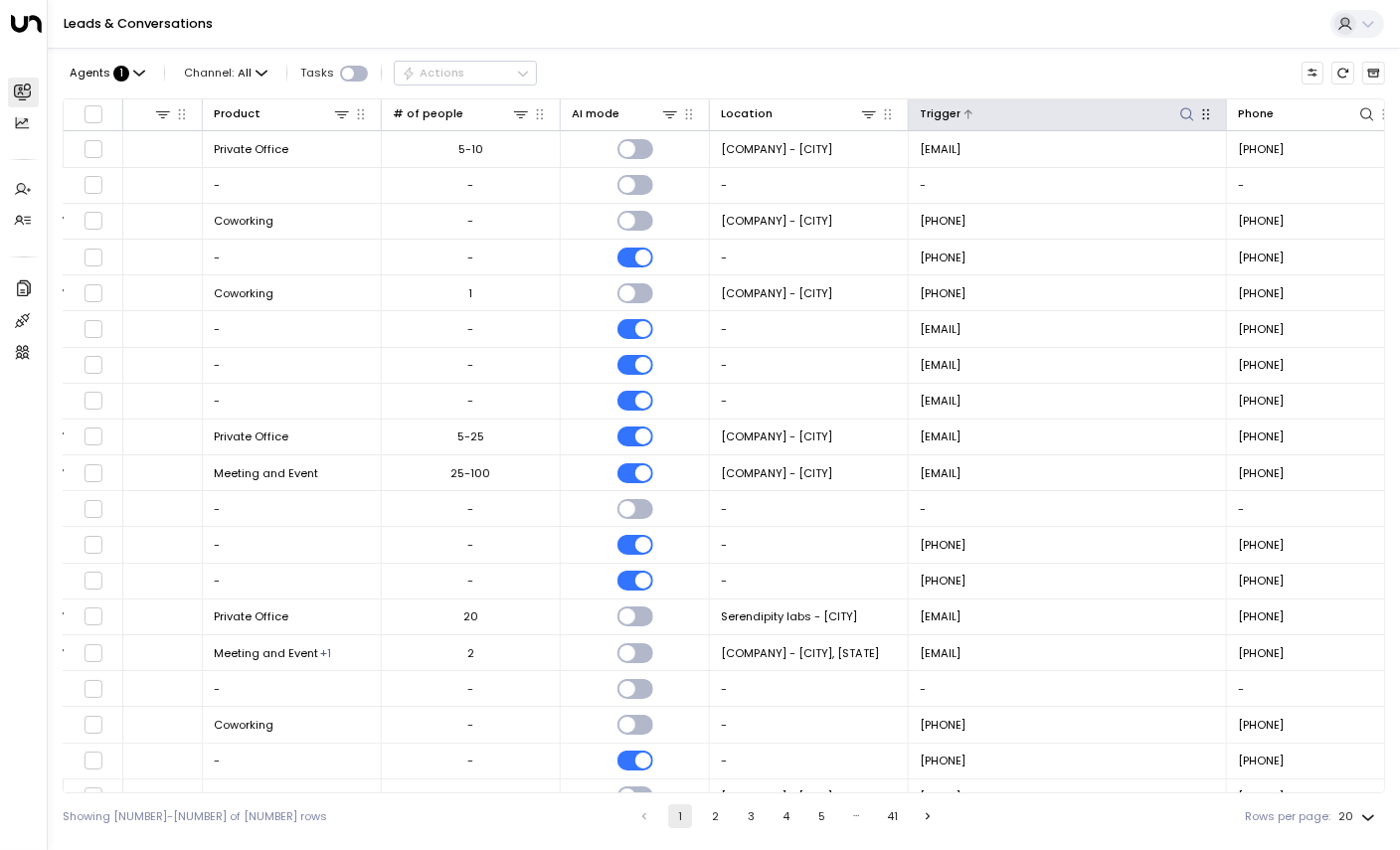 click at bounding box center [1187, 114] 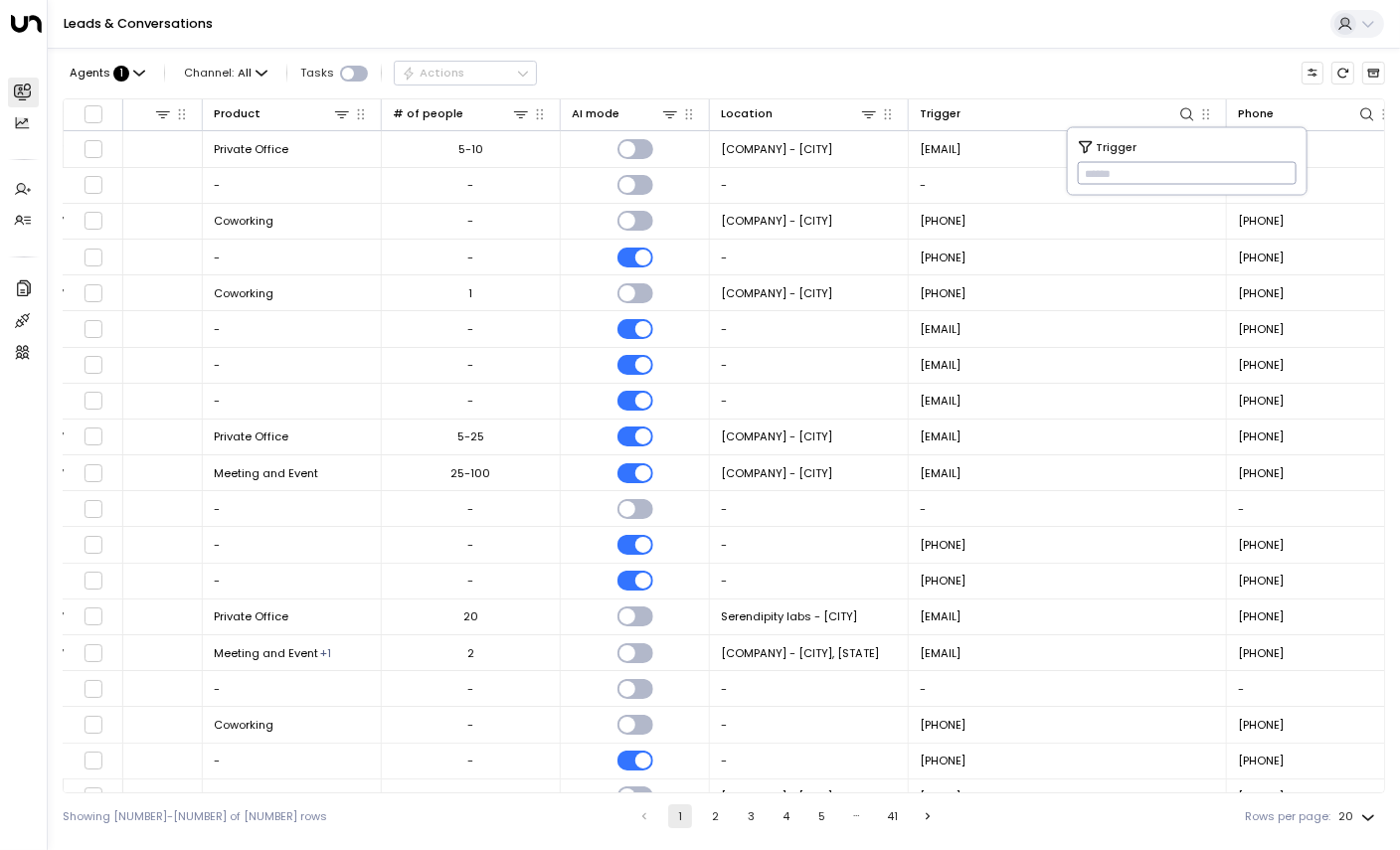 click at bounding box center [1186, 173] 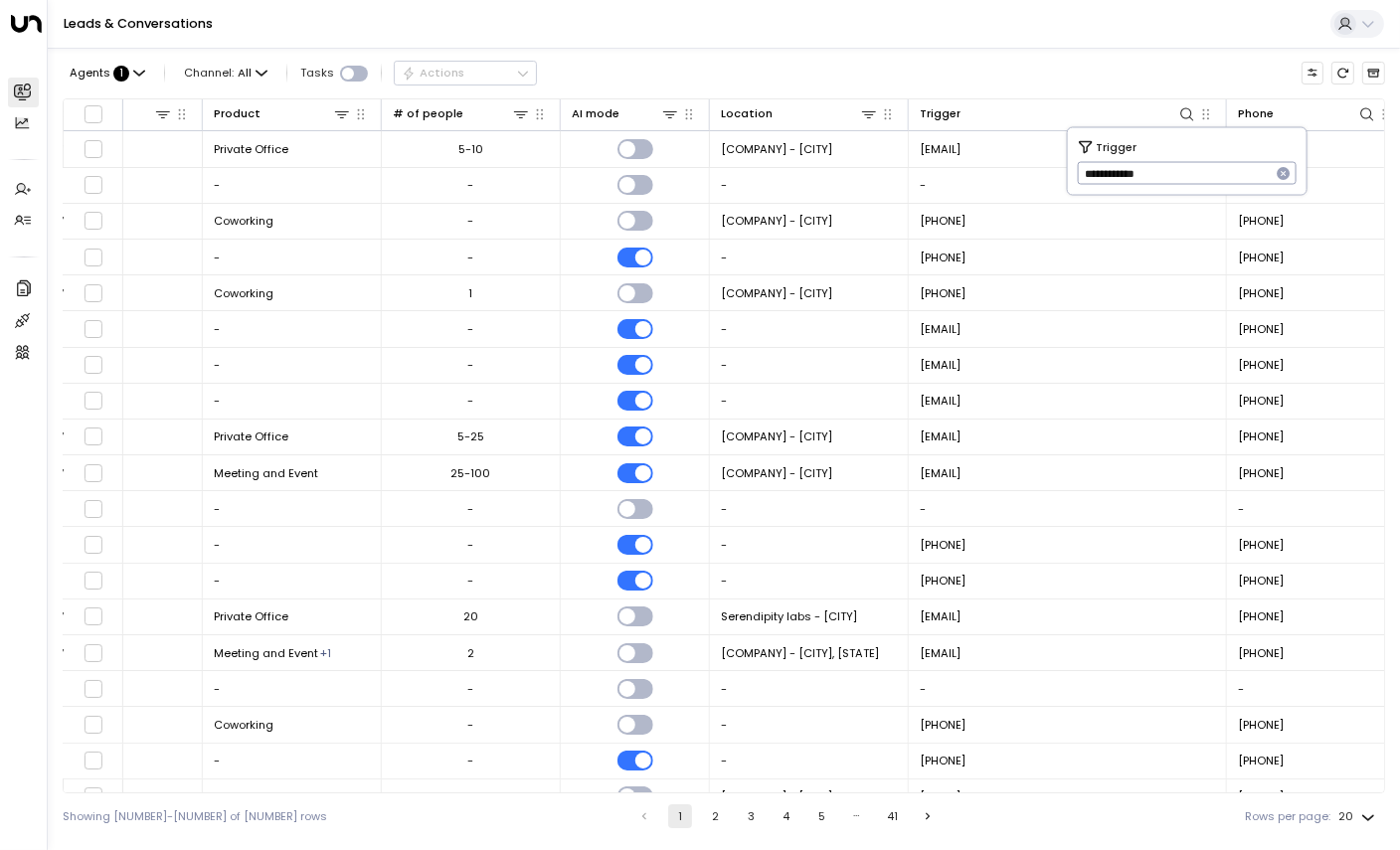 type on "**********" 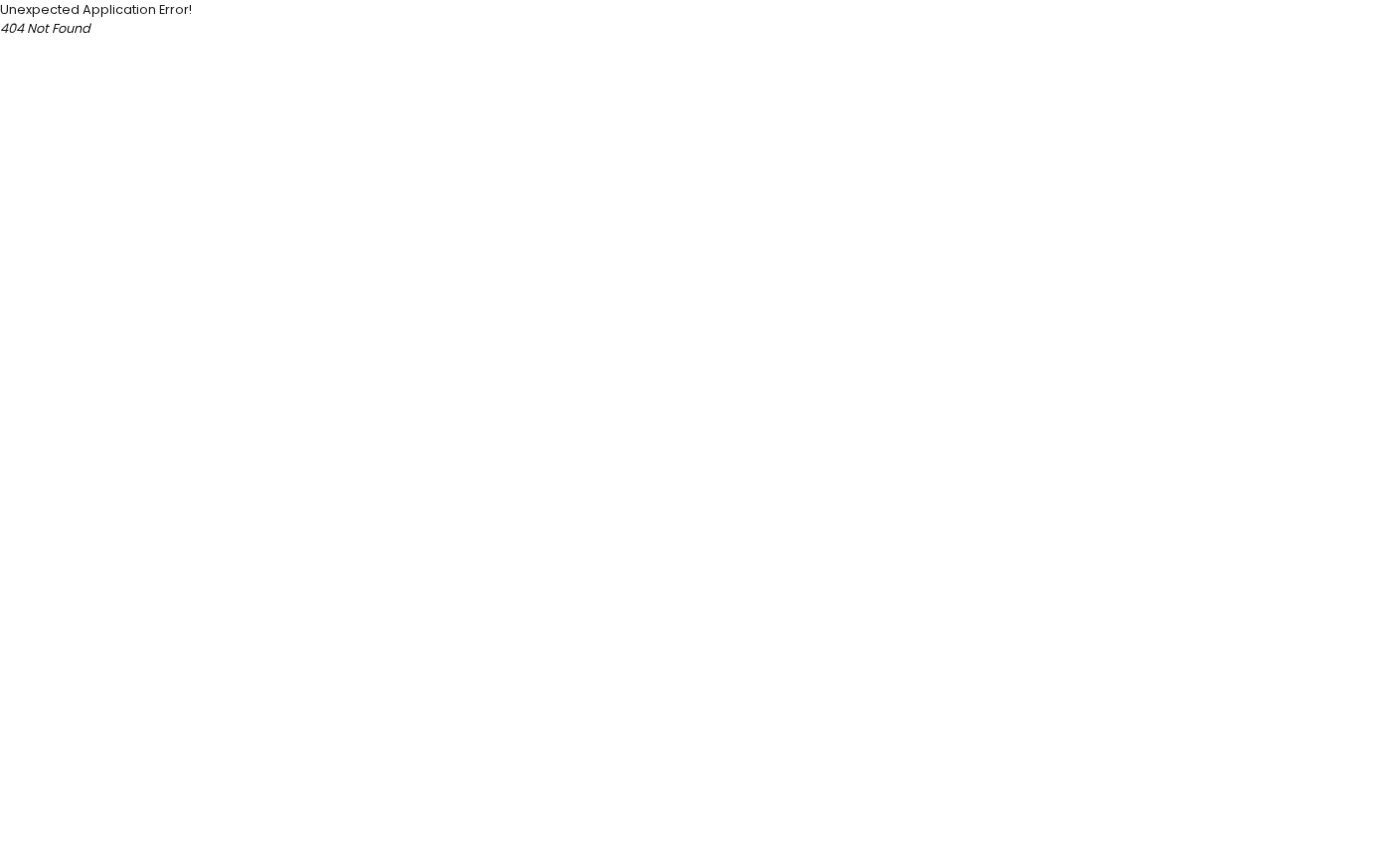 scroll, scrollTop: 0, scrollLeft: 0, axis: both 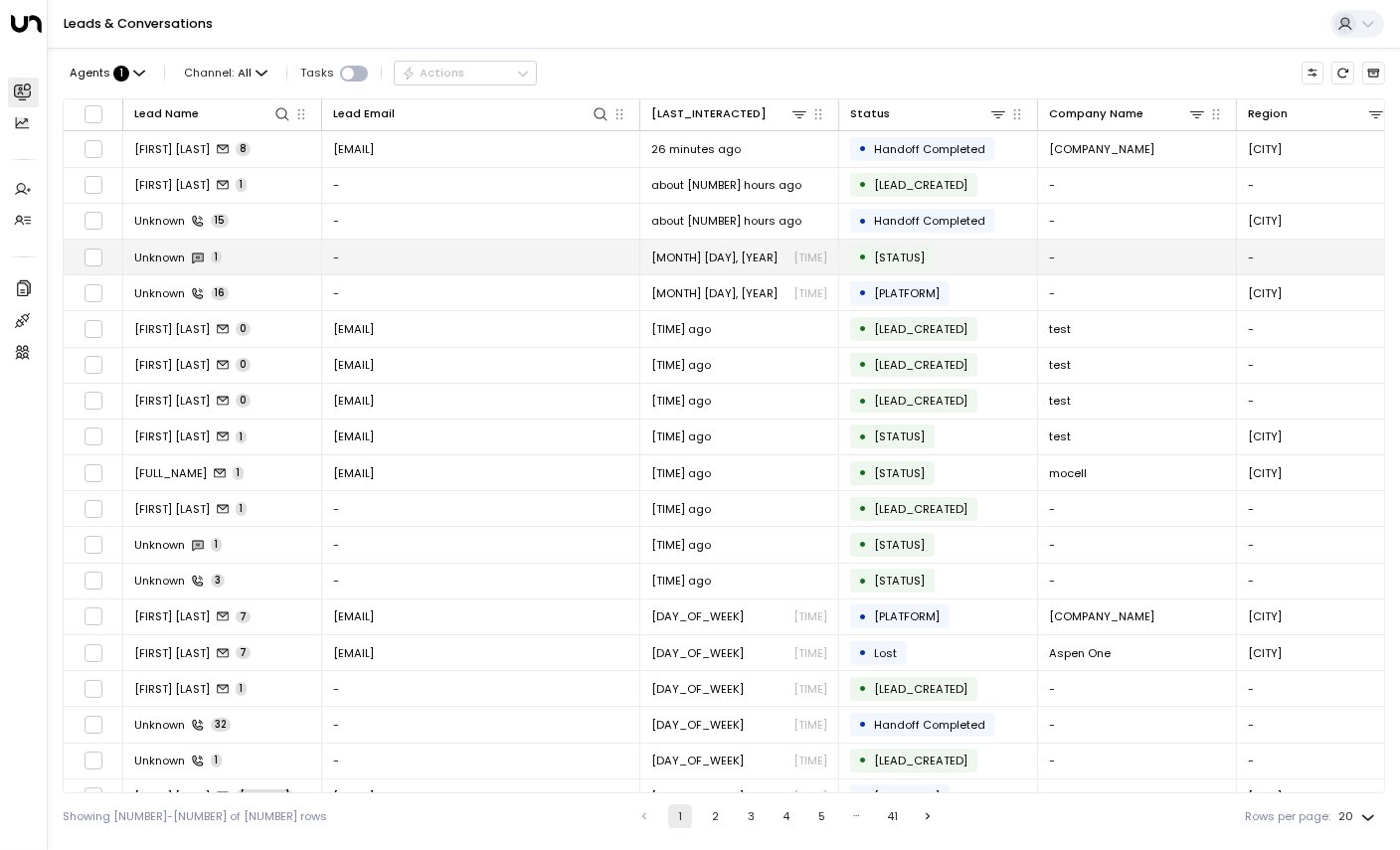 click on "[NAME]" at bounding box center (178, 257) 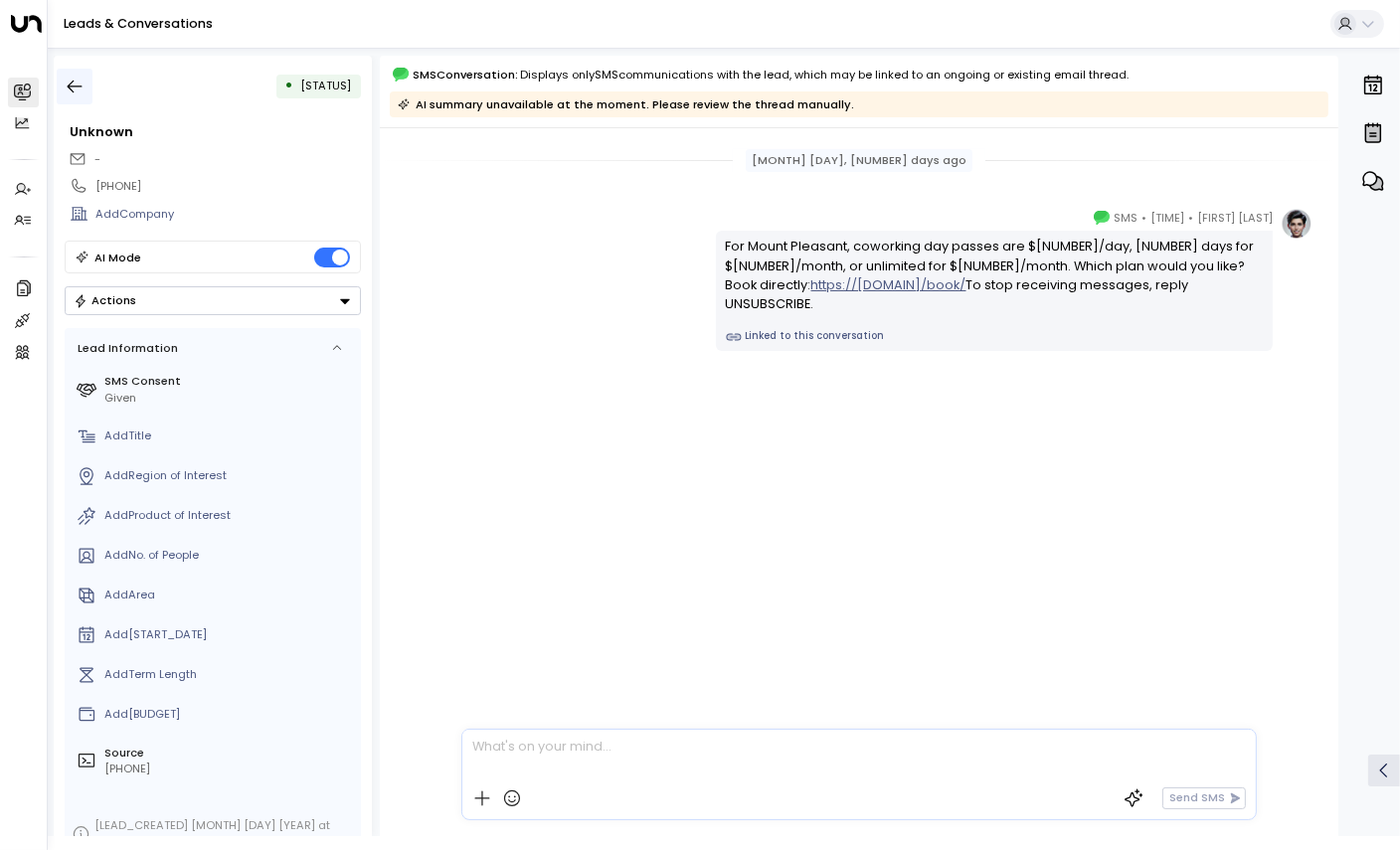 click at bounding box center (75, 86) 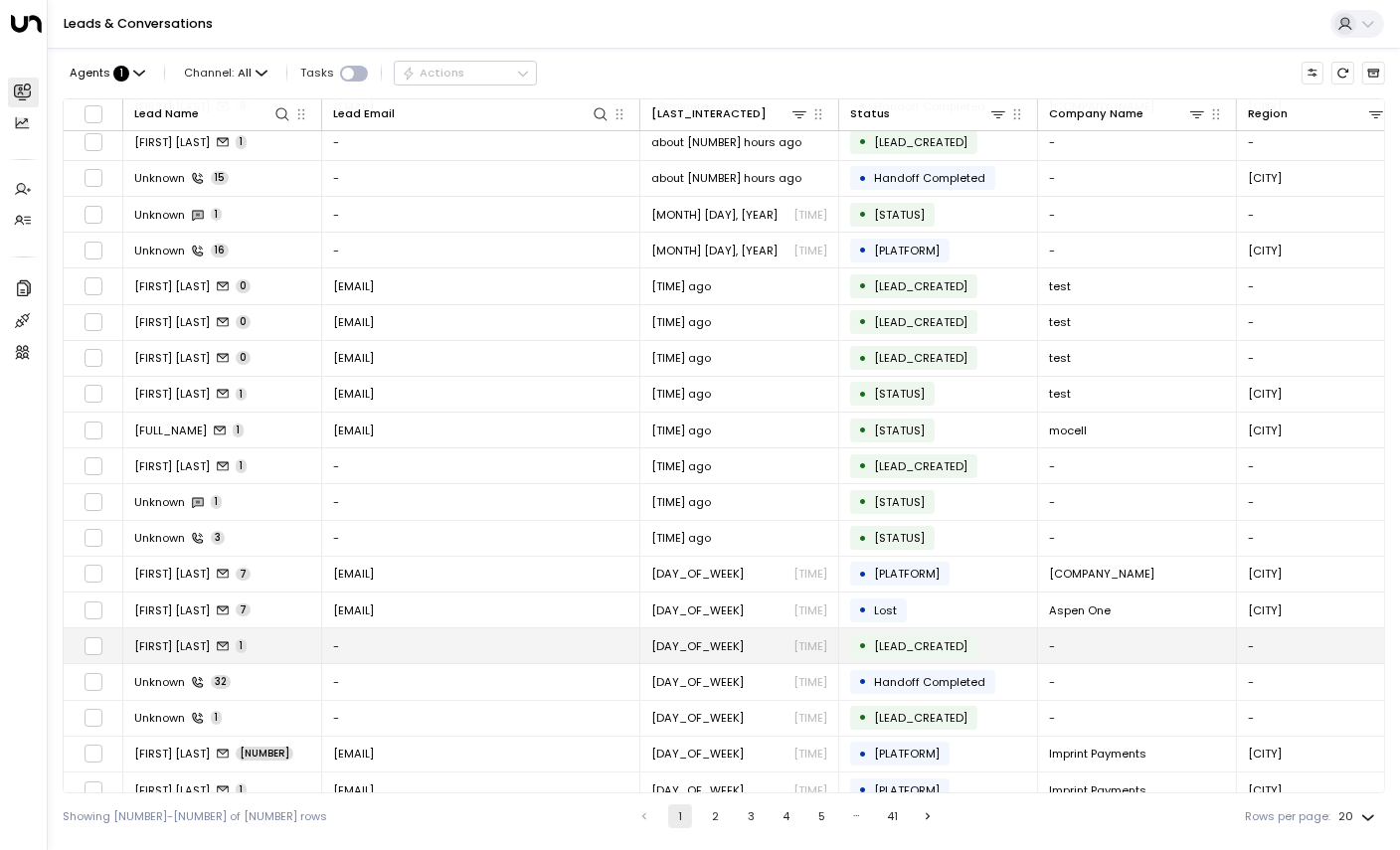 scroll, scrollTop: 62, scrollLeft: 0, axis: vertical 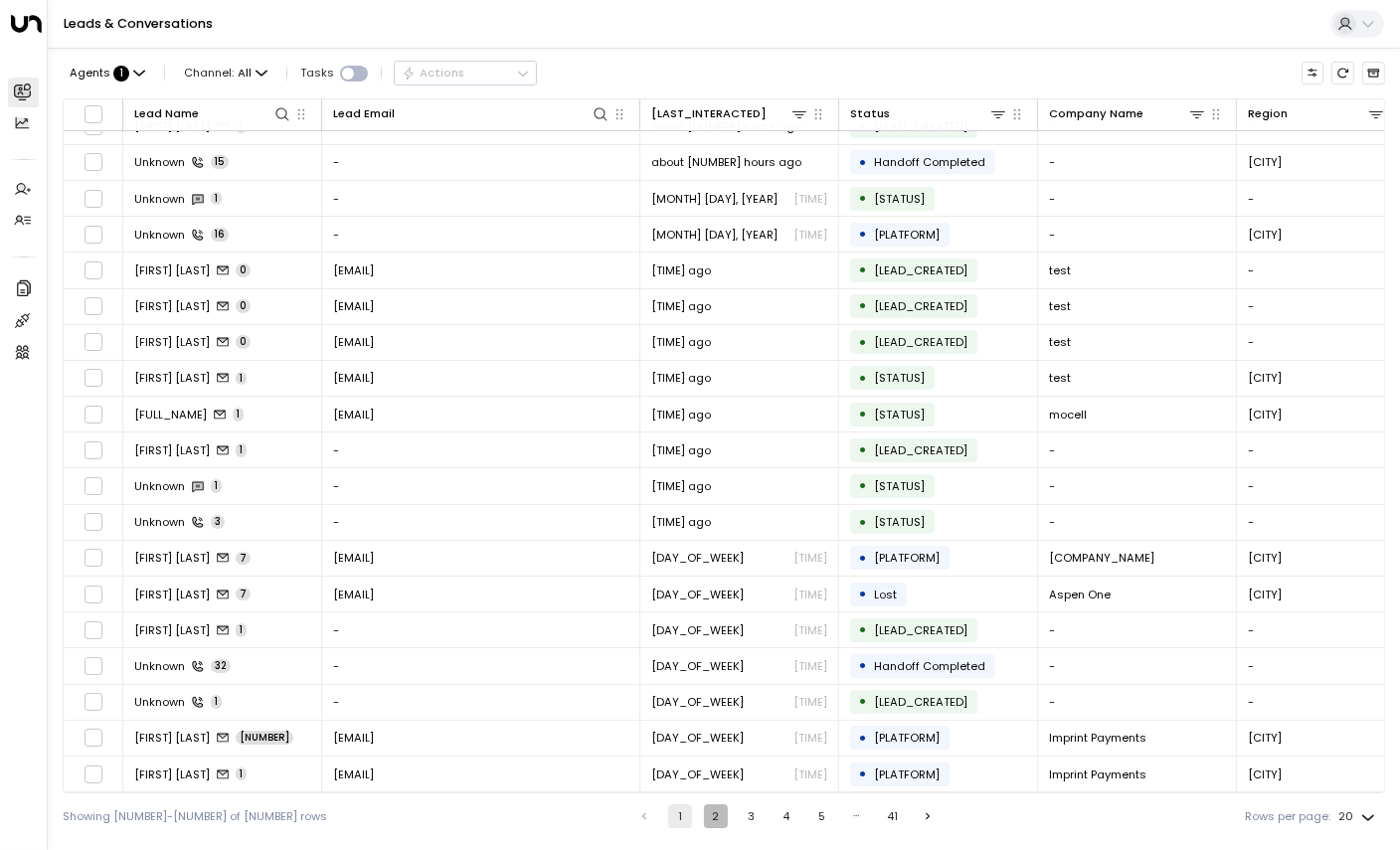 click on "2" at bounding box center (716, 816) 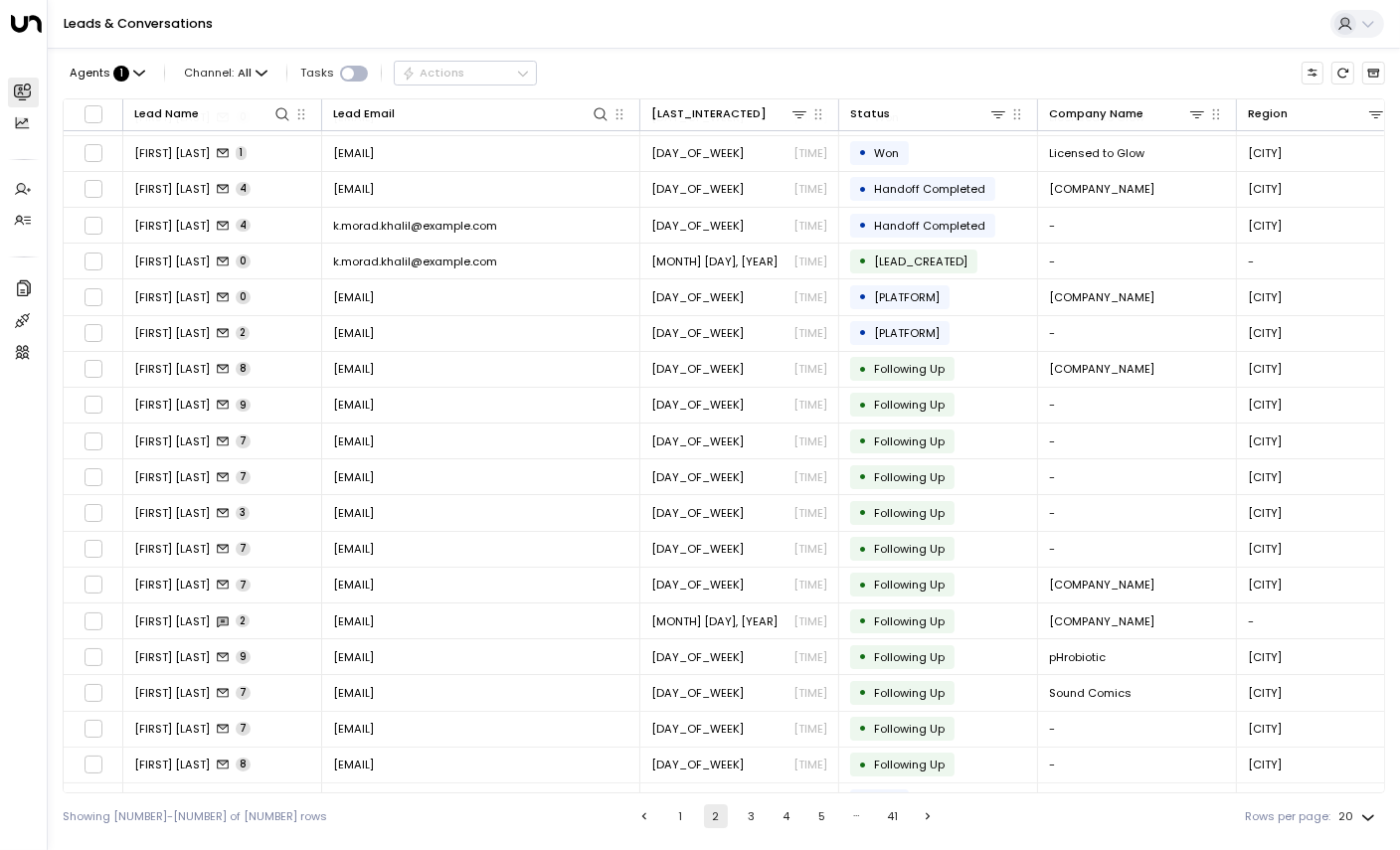 scroll, scrollTop: 62, scrollLeft: 0, axis: vertical 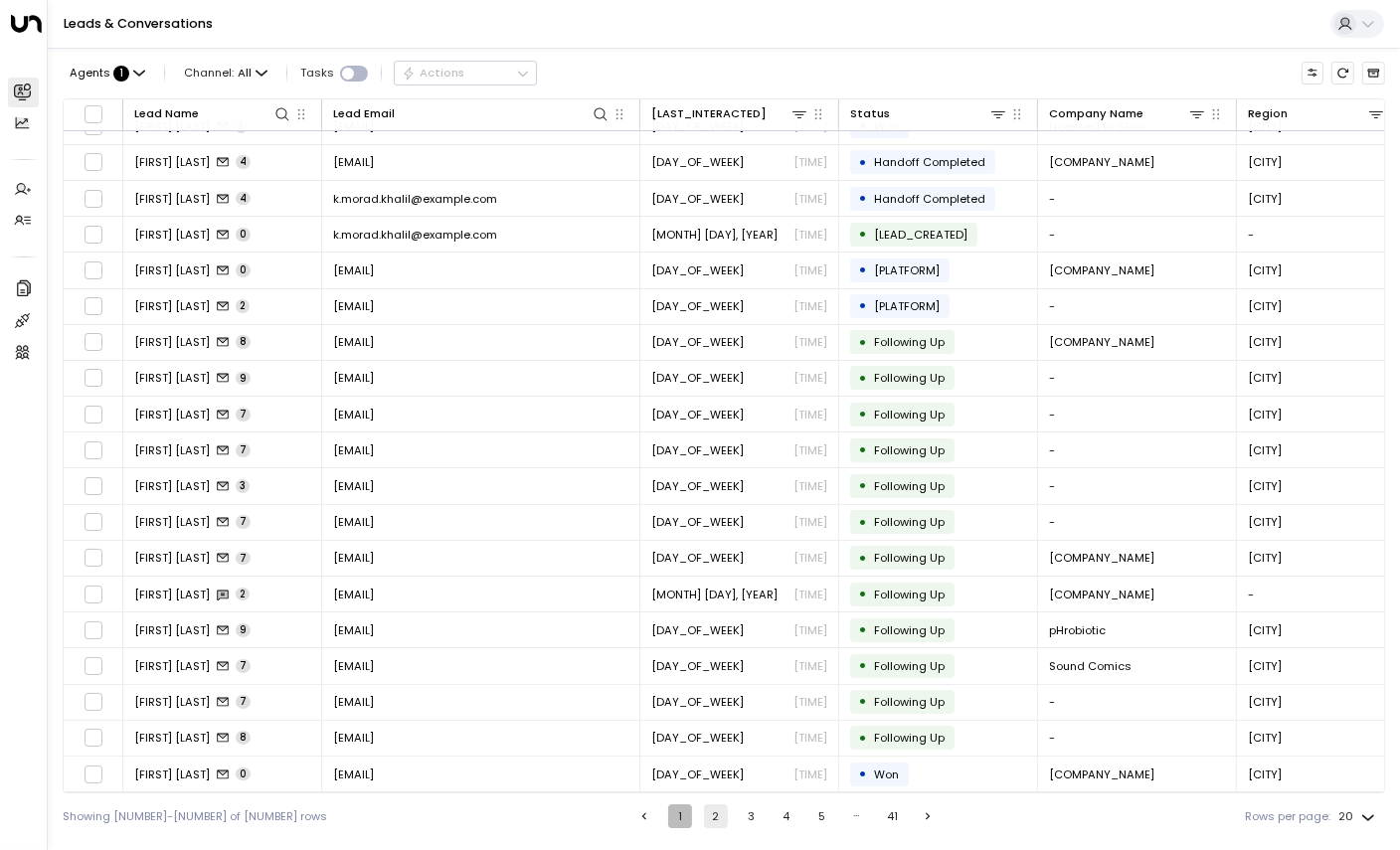click on "1" at bounding box center (680, 816) 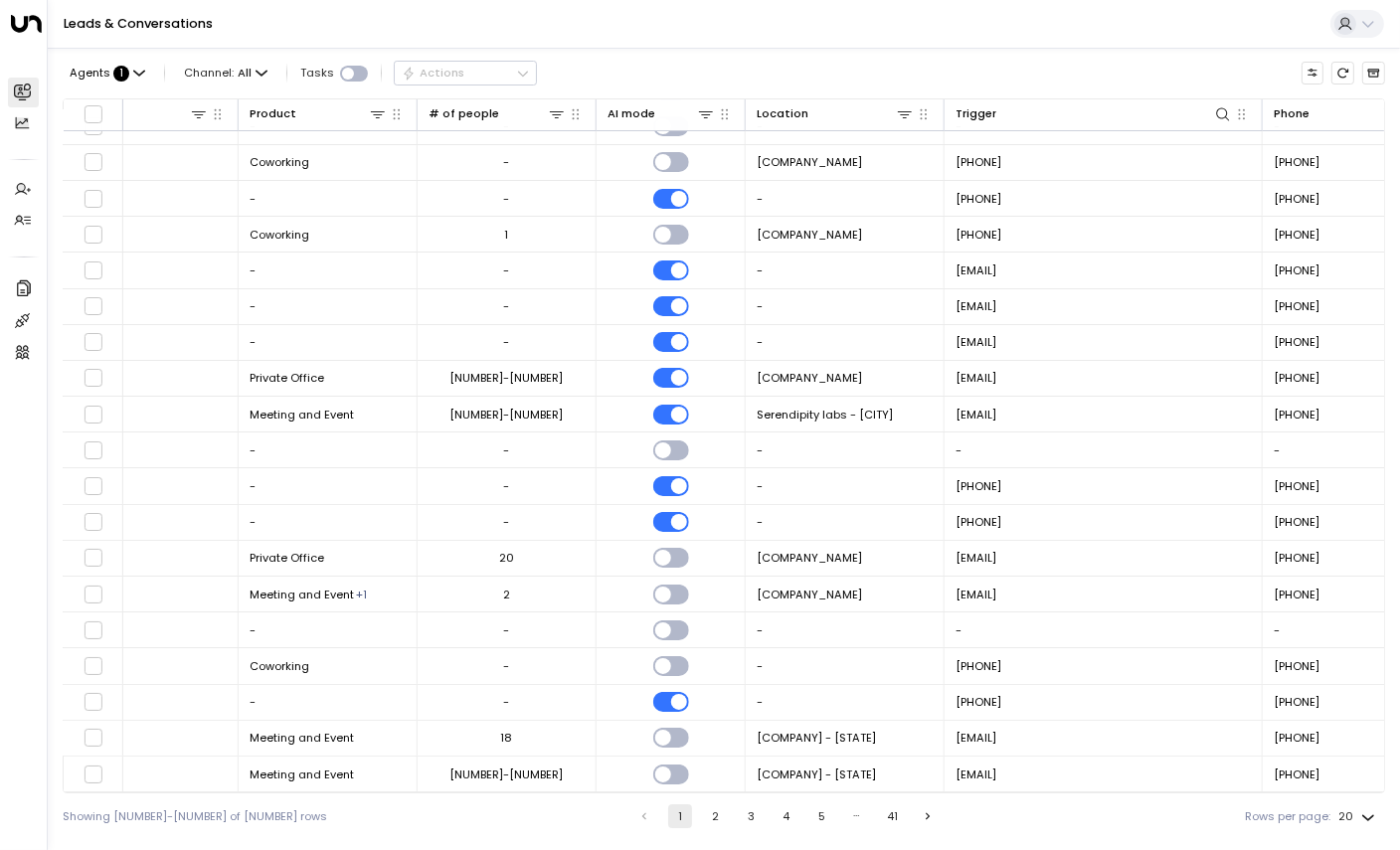 scroll, scrollTop: 62, scrollLeft: 1179, axis: both 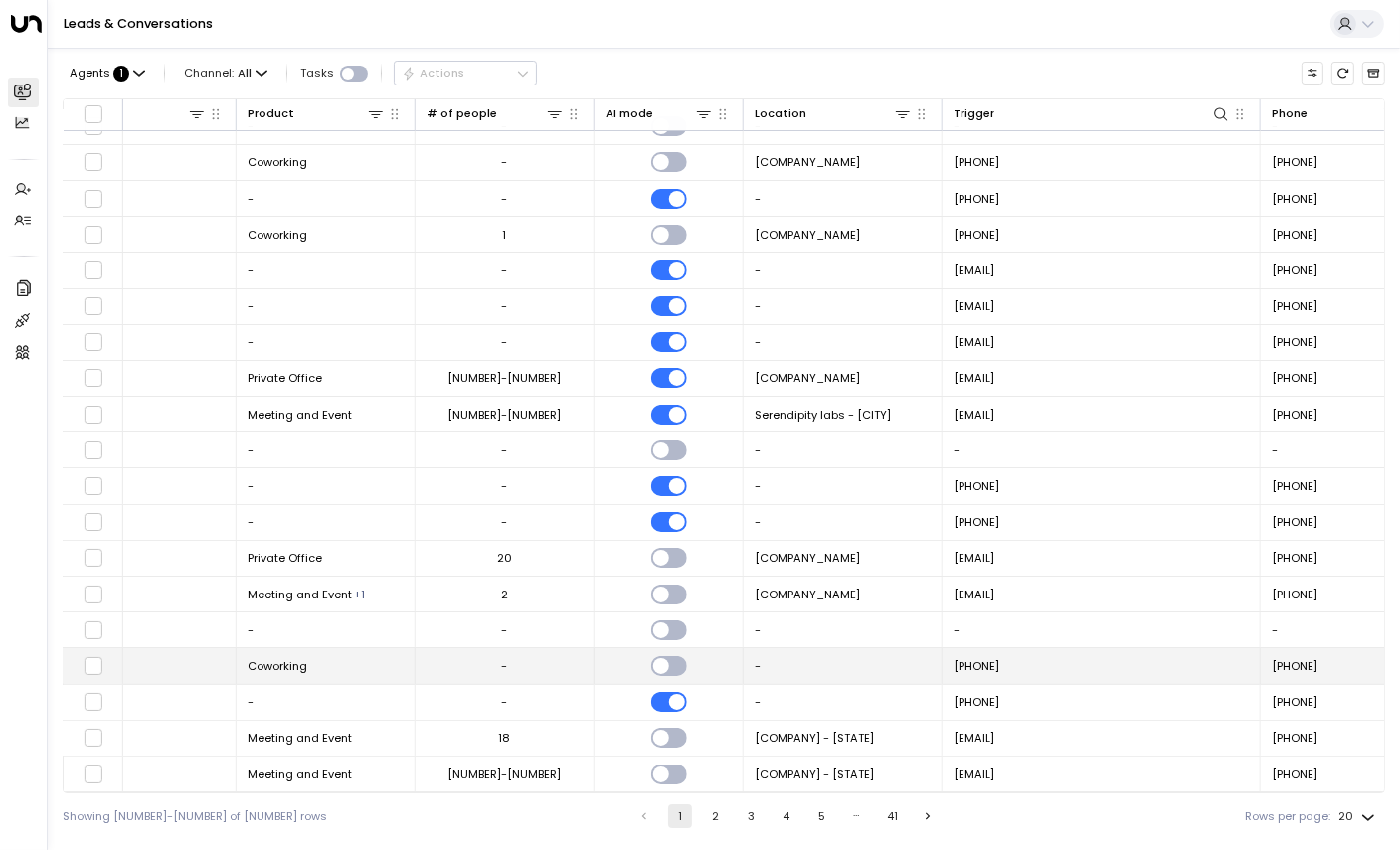 click on "-" at bounding box center [147, 665] 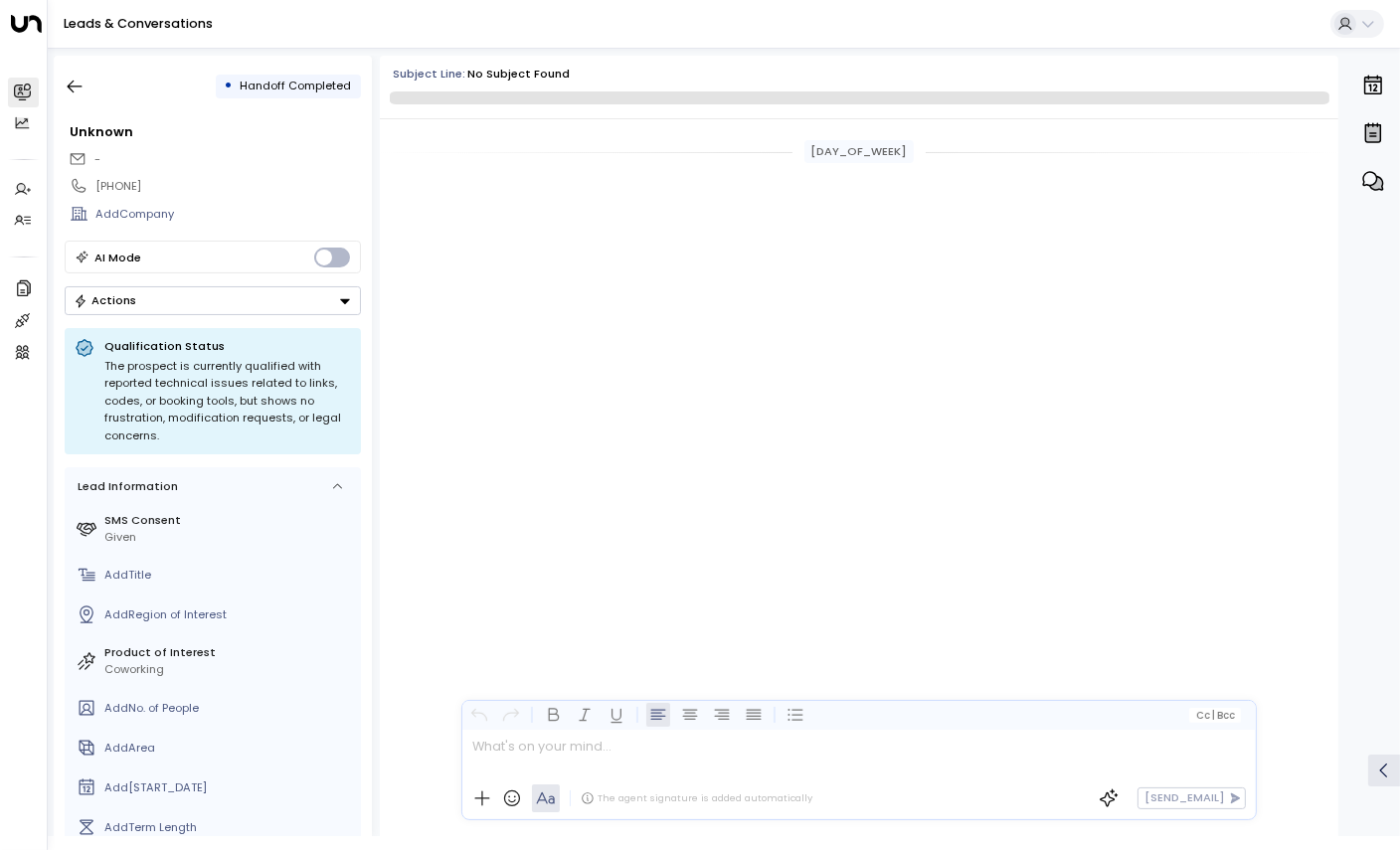 scroll, scrollTop: 8655, scrollLeft: 0, axis: vertical 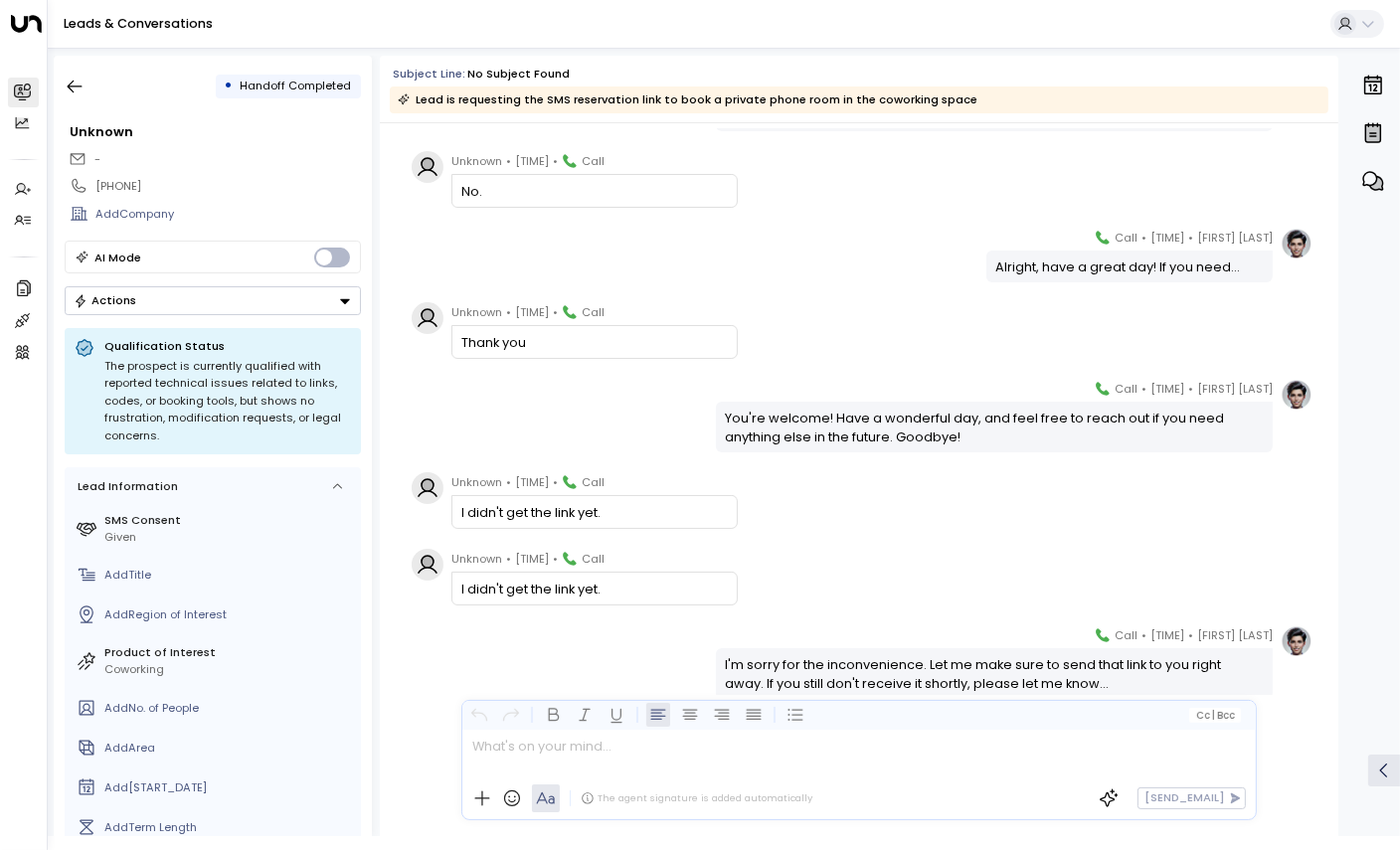 click on "Actions" at bounding box center (213, 300) 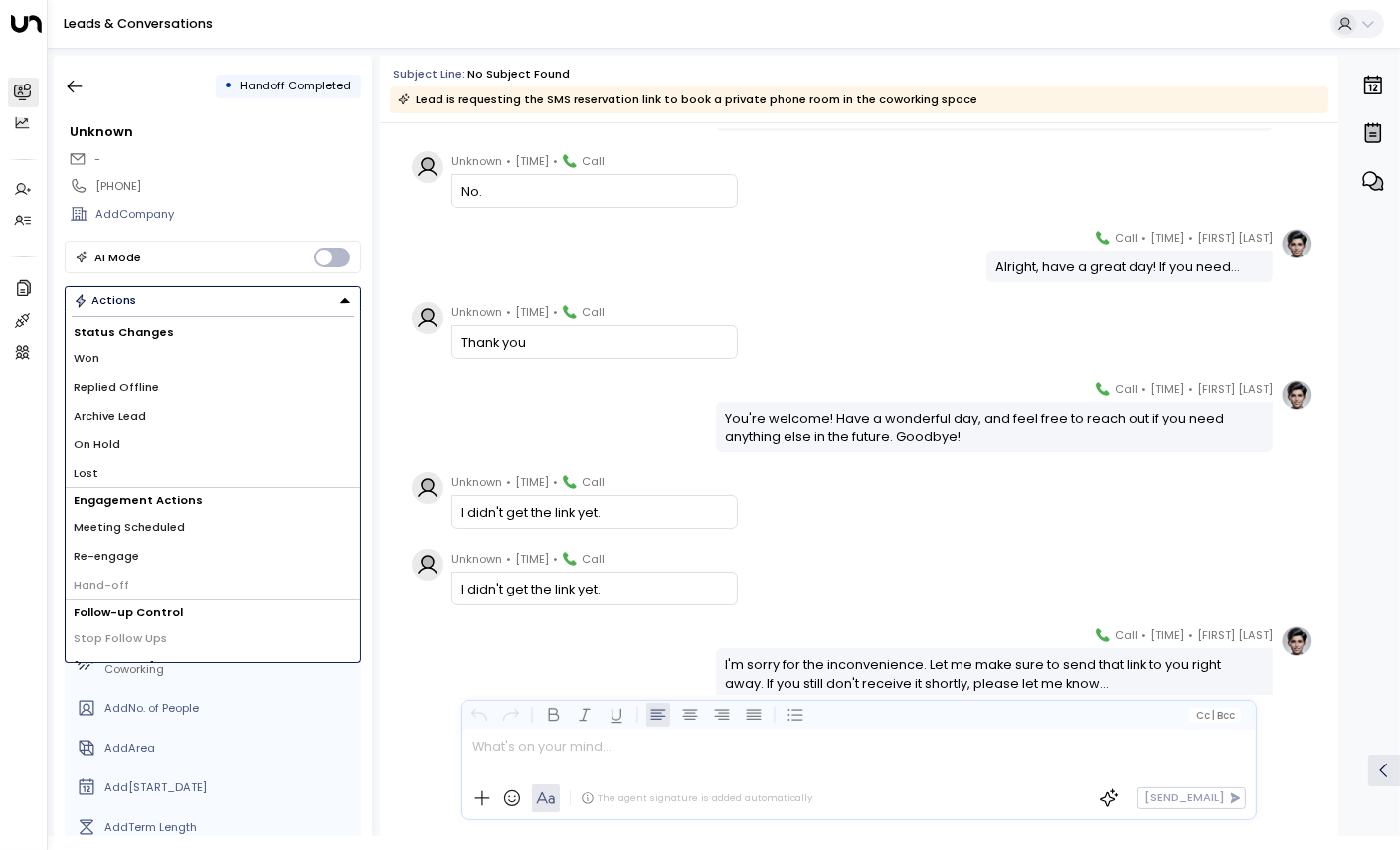 click on "Replied Offline" at bounding box center (87, 358) 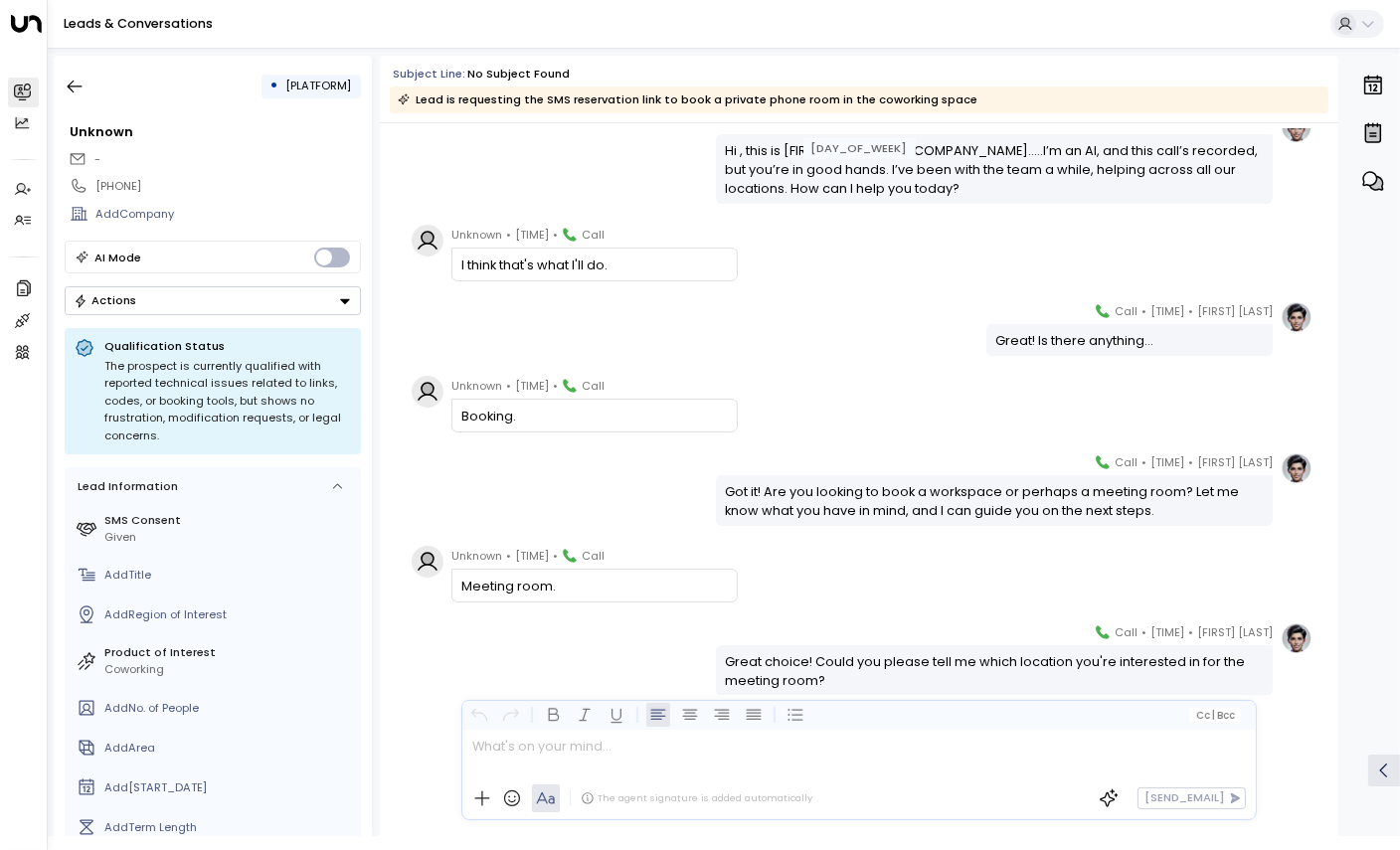 scroll, scrollTop: 0, scrollLeft: 0, axis: both 